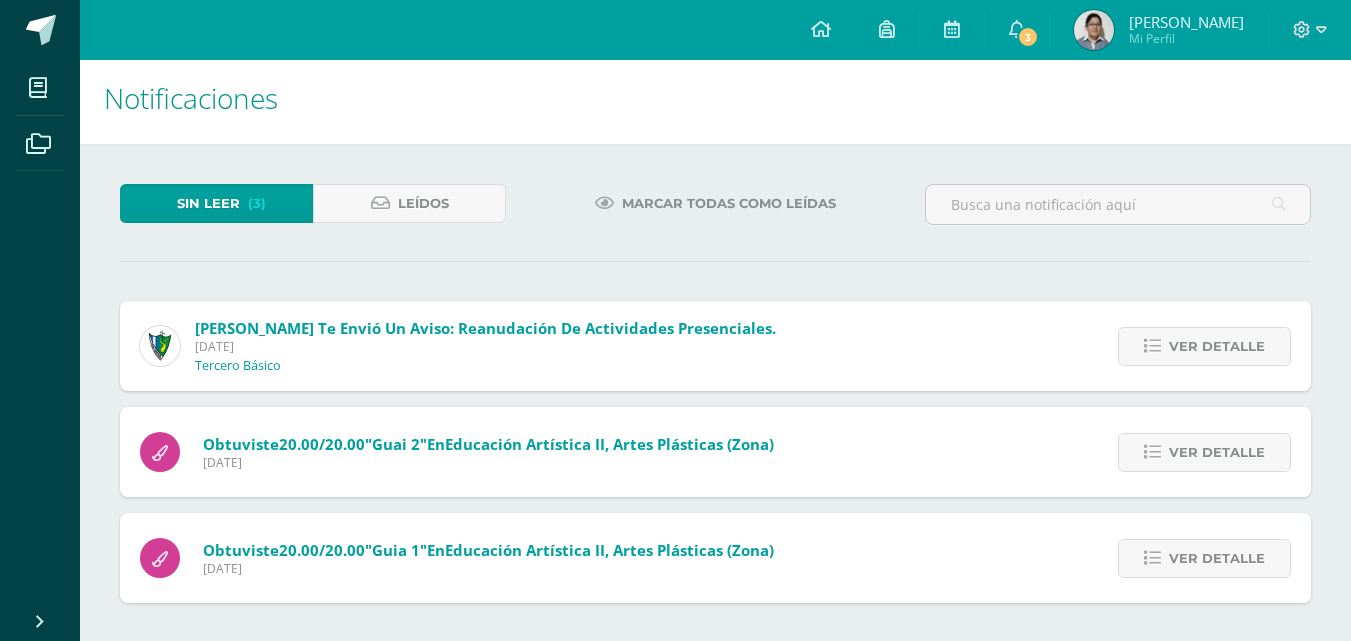 scroll, scrollTop: 9, scrollLeft: 0, axis: vertical 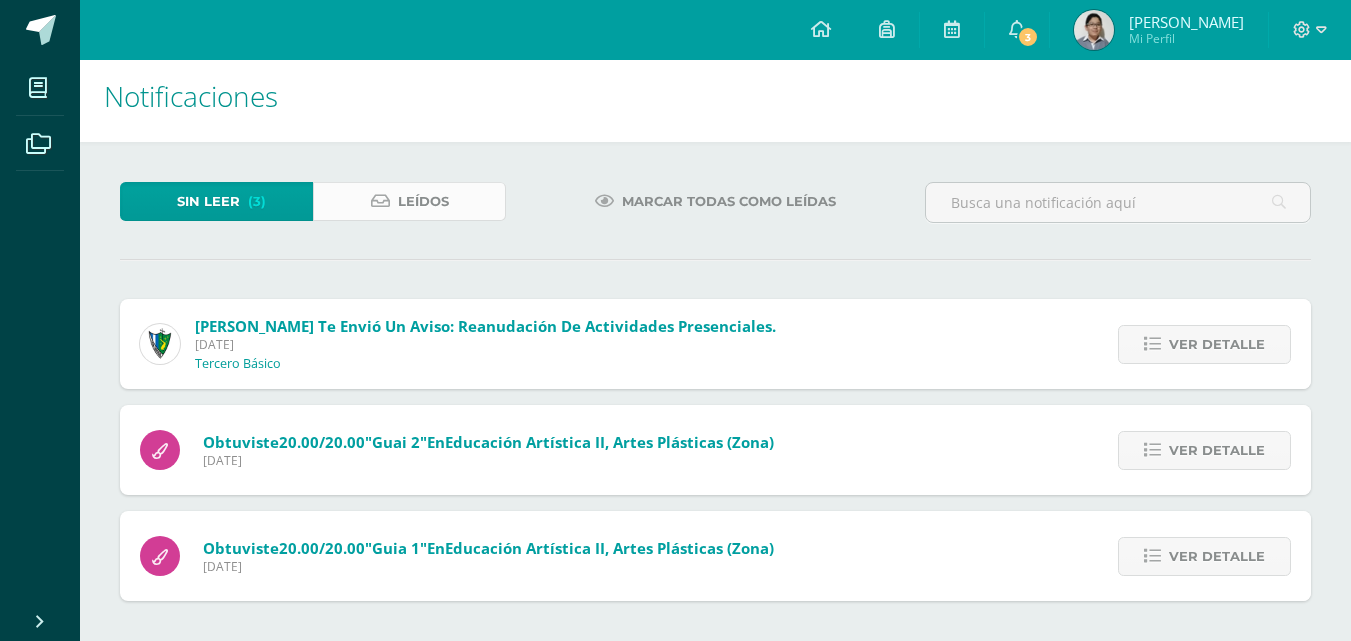 click on "Leídos" at bounding box center (423, 201) 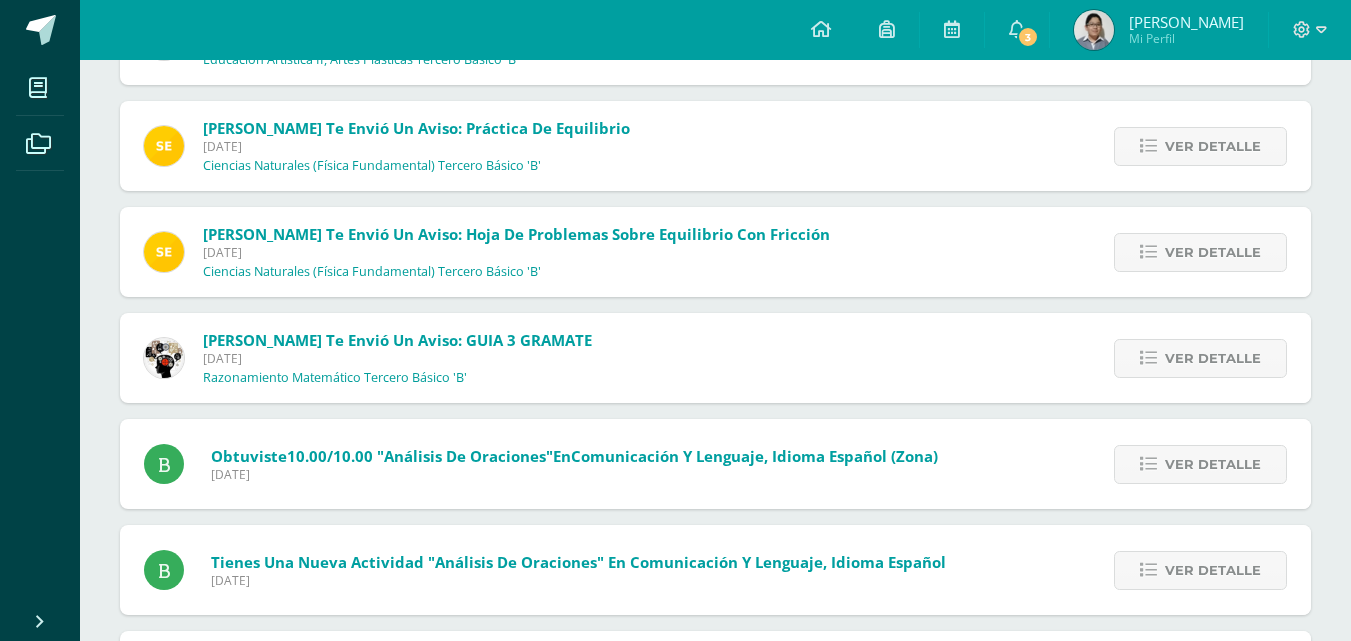 scroll, scrollTop: 3706, scrollLeft: 0, axis: vertical 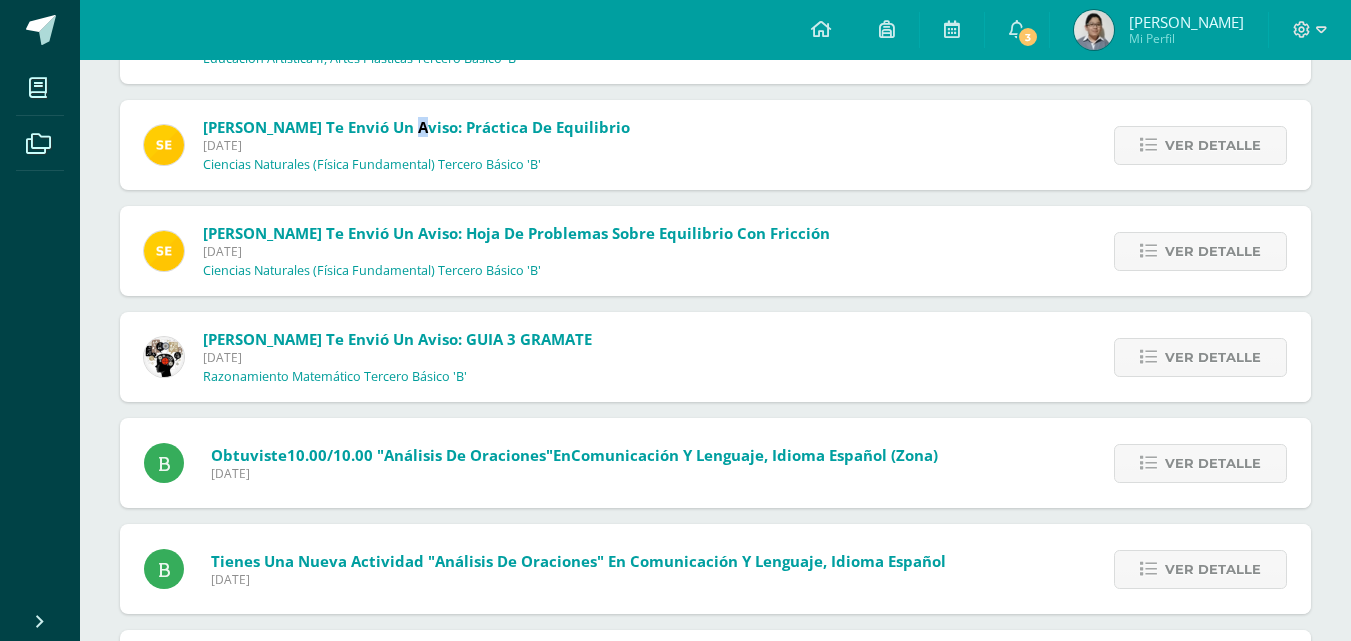 click on "Sergio  te envió un aviso: Práctica de equilibrio" at bounding box center [416, 127] 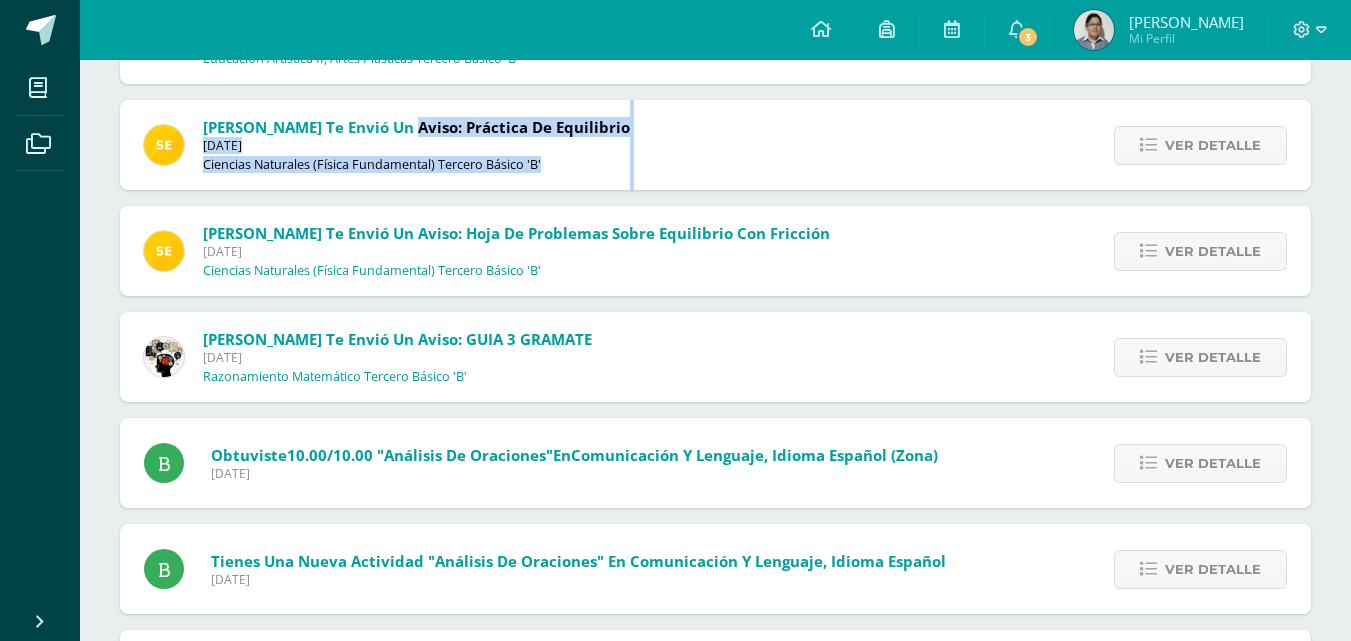 drag, startPoint x: 391, startPoint y: 121, endPoint x: 521, endPoint y: 125, distance: 130.06152 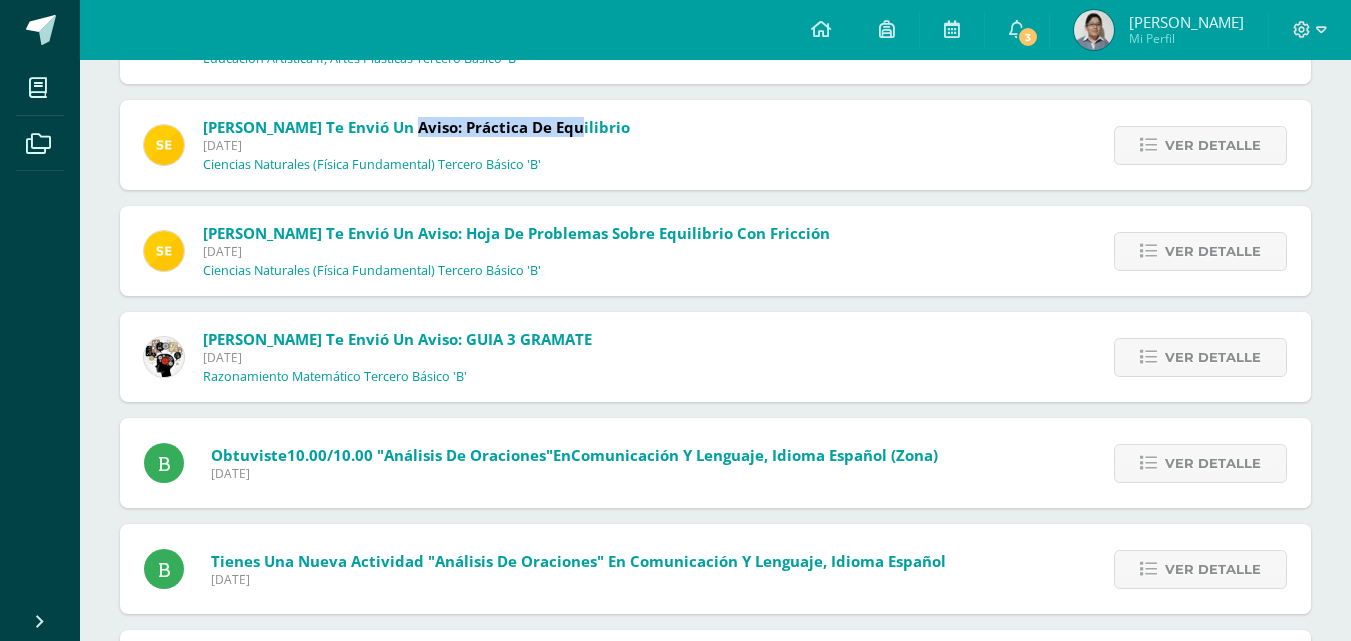 click on "[PERSON_NAME]  te envió un aviso: Práctica de equilibrio" at bounding box center (416, 127) 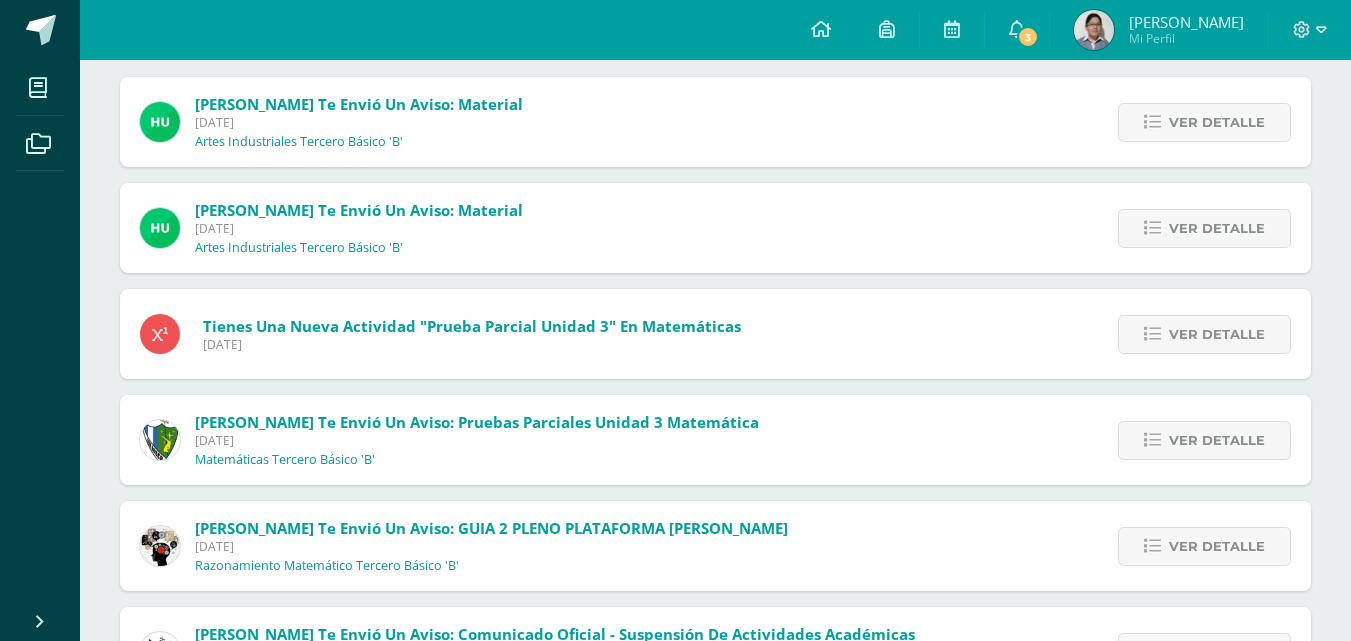 scroll, scrollTop: 0, scrollLeft: 0, axis: both 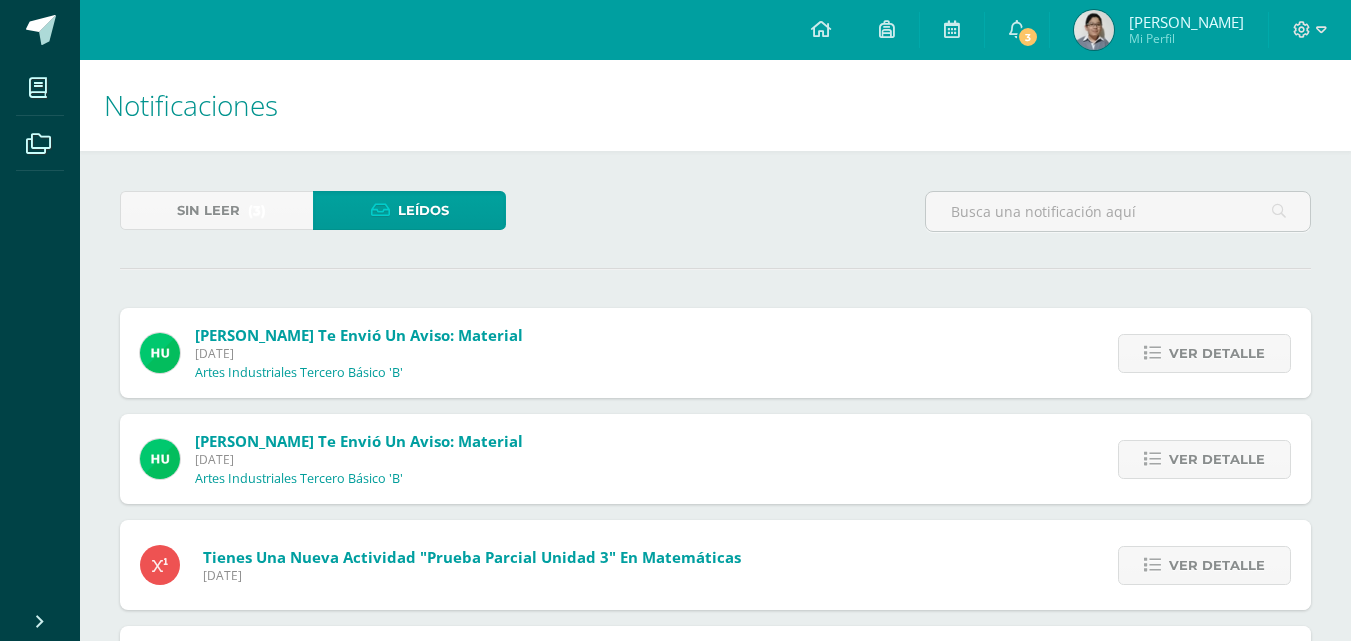click on "Sin leer (3) Leídos" at bounding box center (313, 220) 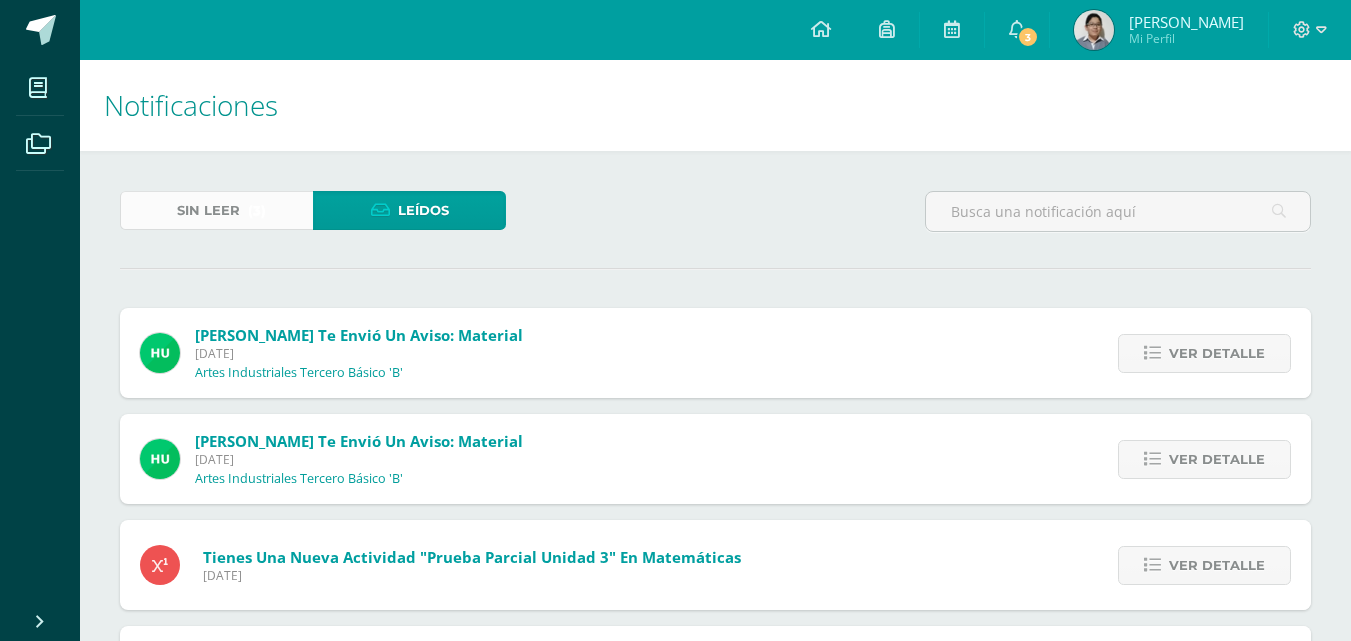 click on "Sin leer" at bounding box center [208, 210] 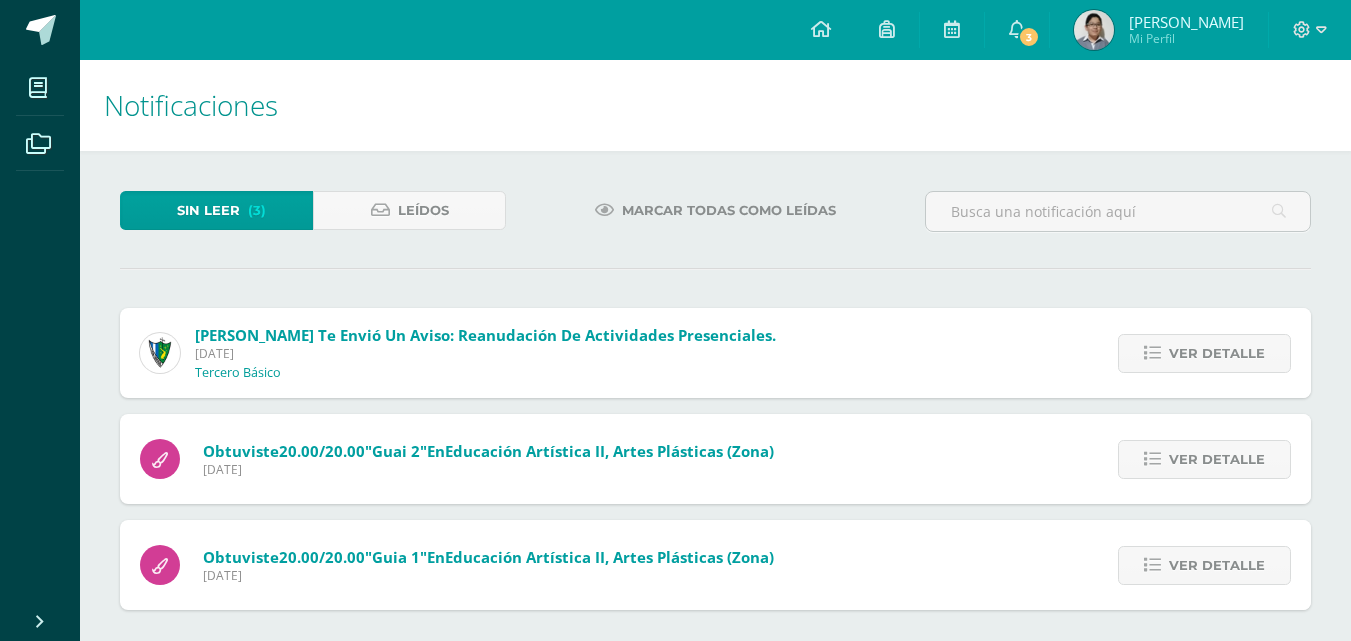 scroll, scrollTop: 0, scrollLeft: 0, axis: both 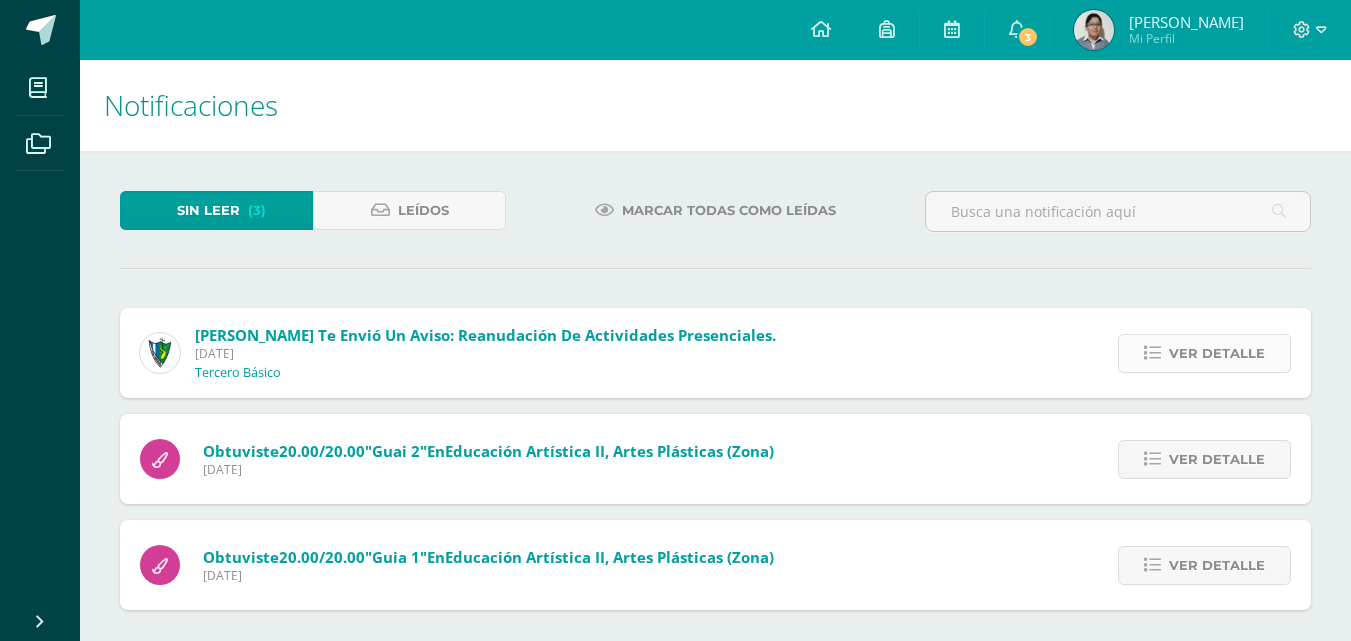 click on "Ver detalle" at bounding box center (1217, 353) 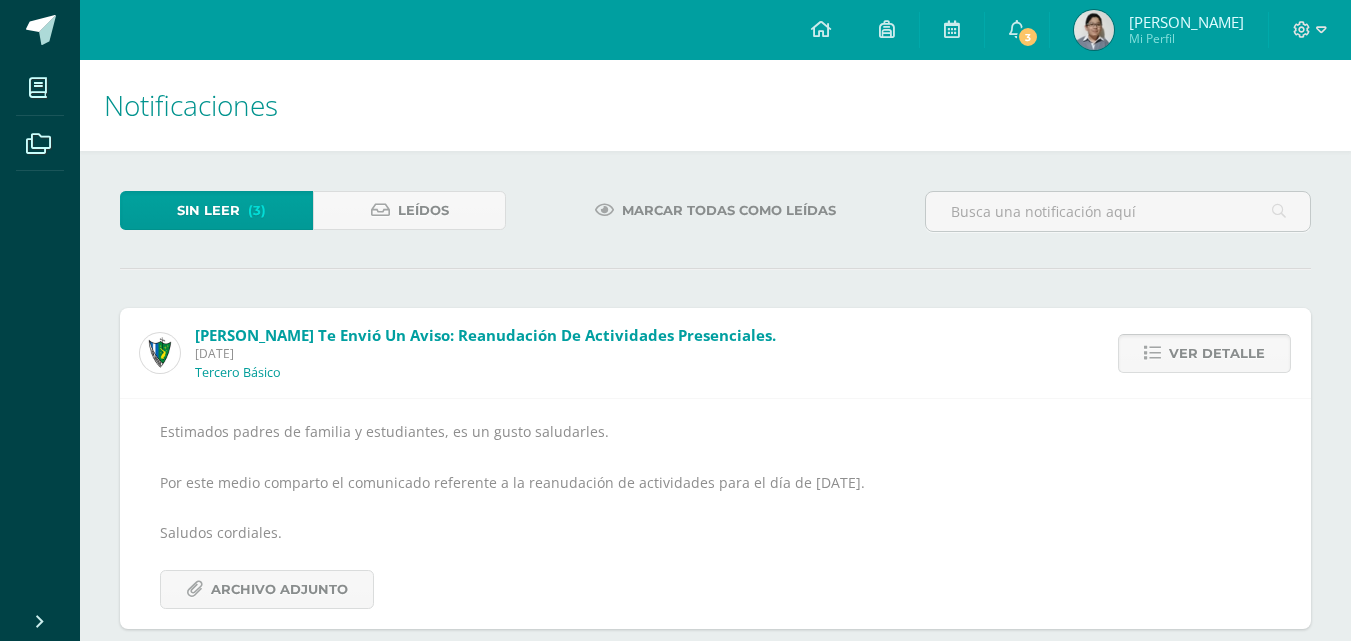 click on "Ver detalle" at bounding box center (1217, 353) 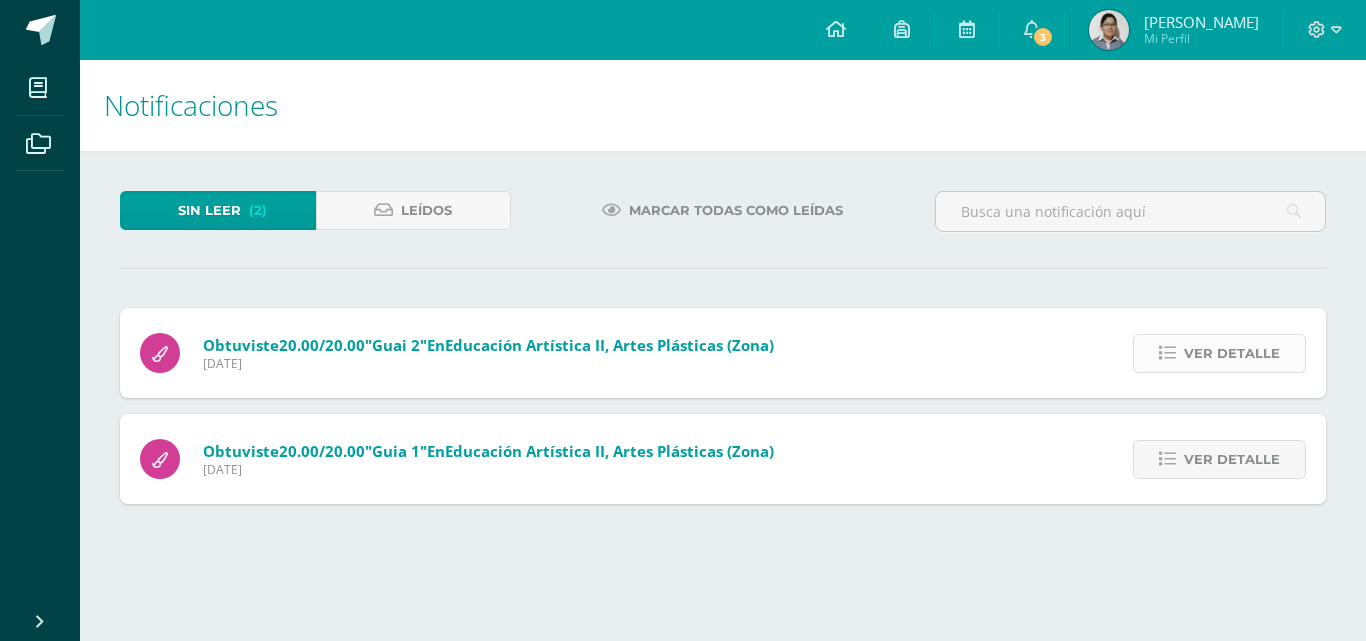 click on "Ver detalle" at bounding box center [1219, 353] 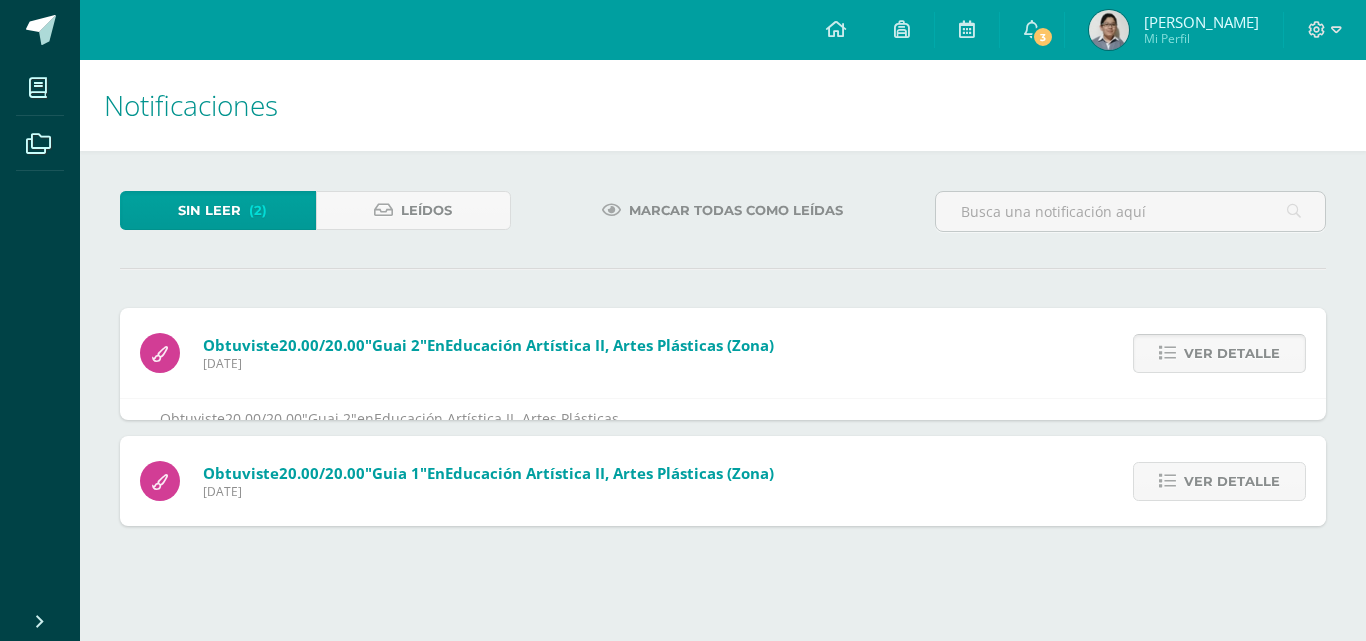 click on "Ver detalle" at bounding box center [1219, 353] 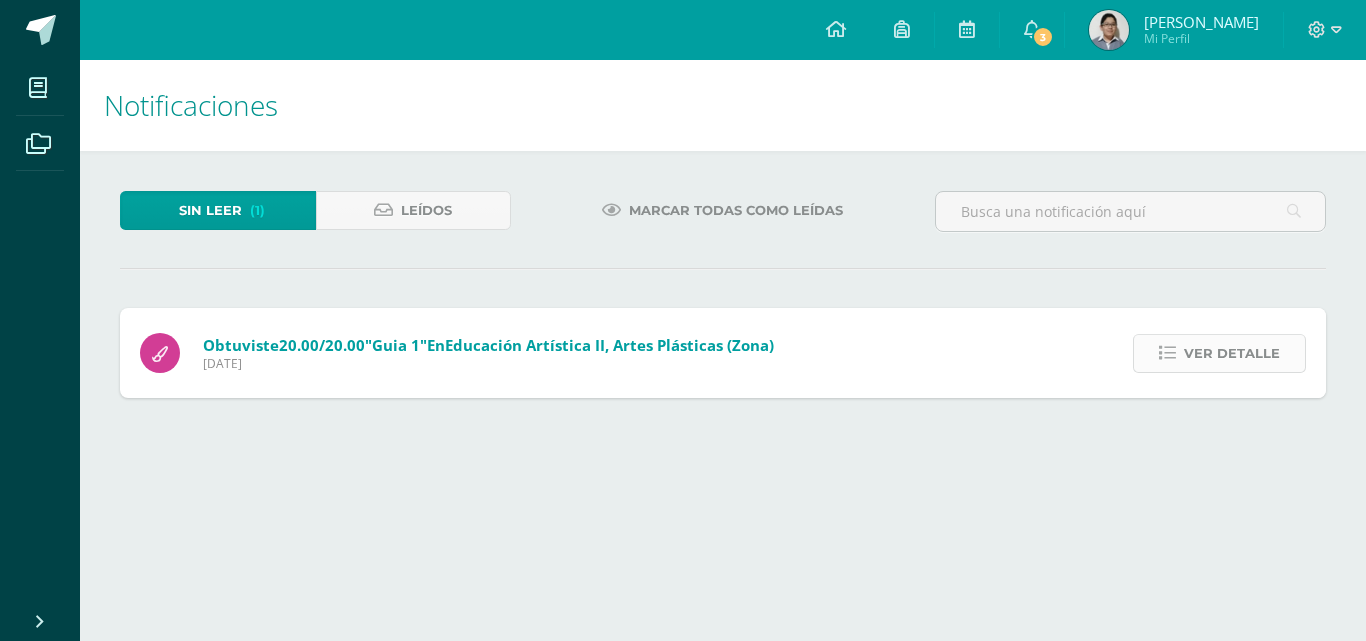 click at bounding box center (1167, 353) 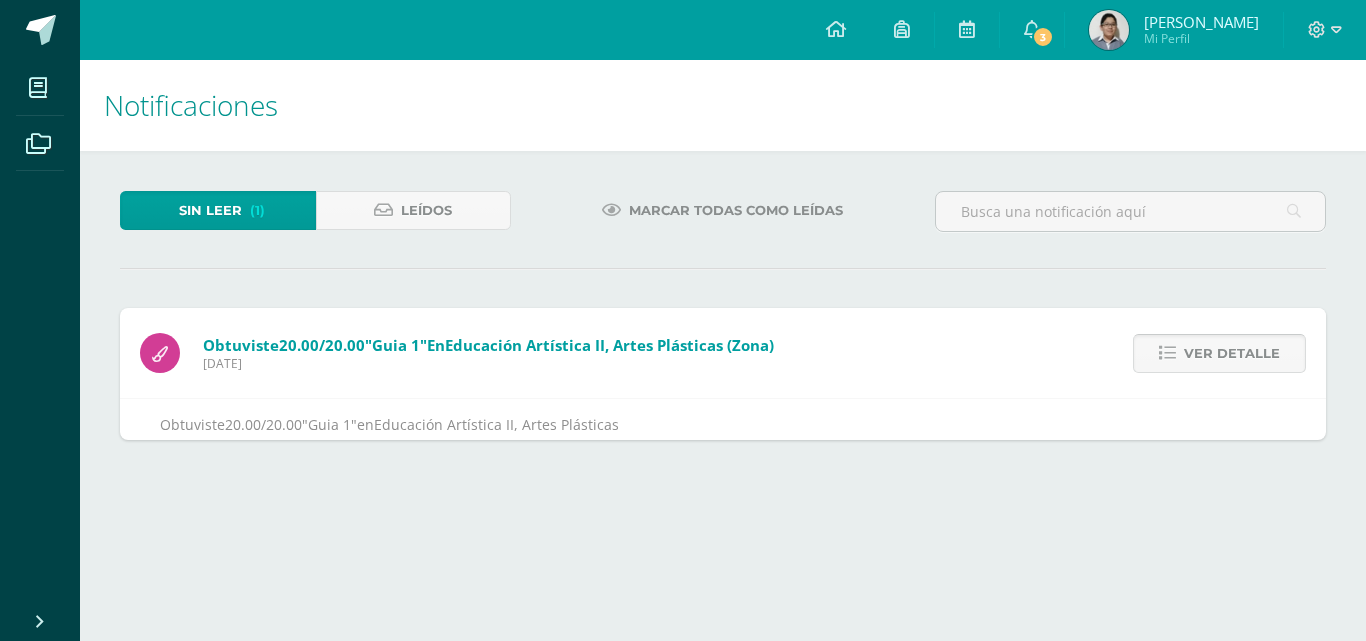 click at bounding box center [1167, 353] 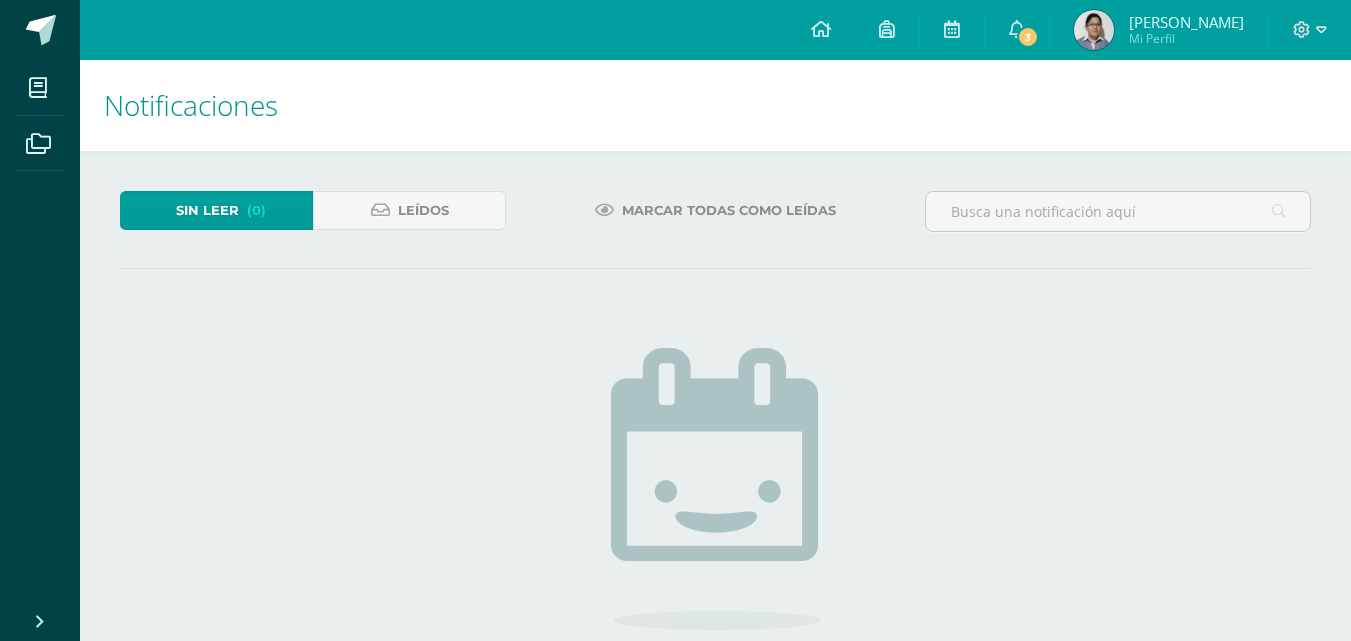 click on "Sin leer (0) Leídos Marcar todas como leídas No hay nuevas notificaciones ¡Felicidades! no hay nuevas notificaciones, puedes revisar antiguas notificaciones en la sección de leídos." at bounding box center [715, 504] 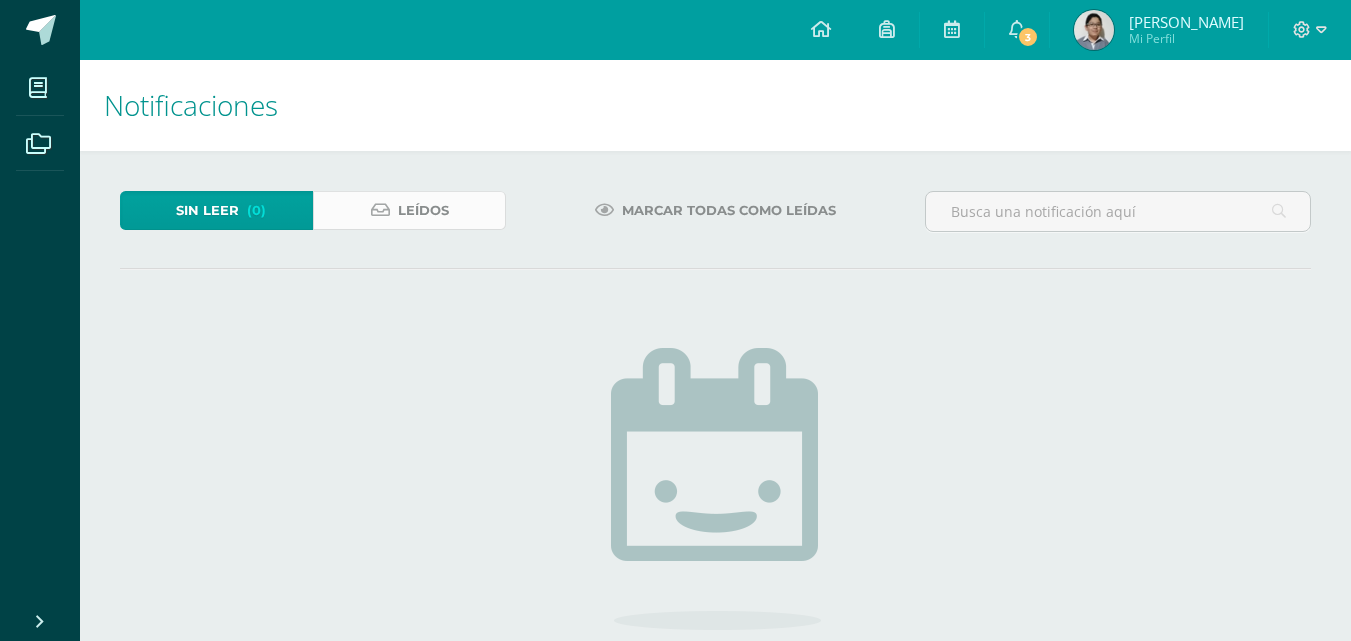 click at bounding box center (380, 210) 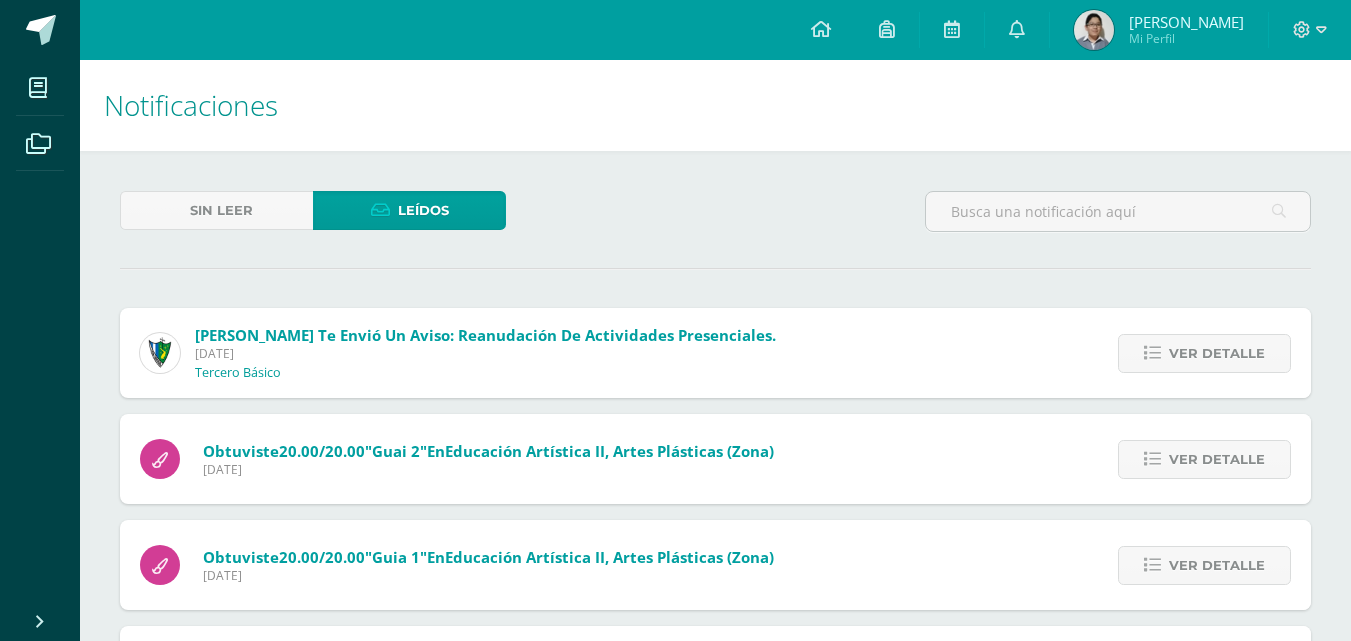 scroll, scrollTop: 0, scrollLeft: 0, axis: both 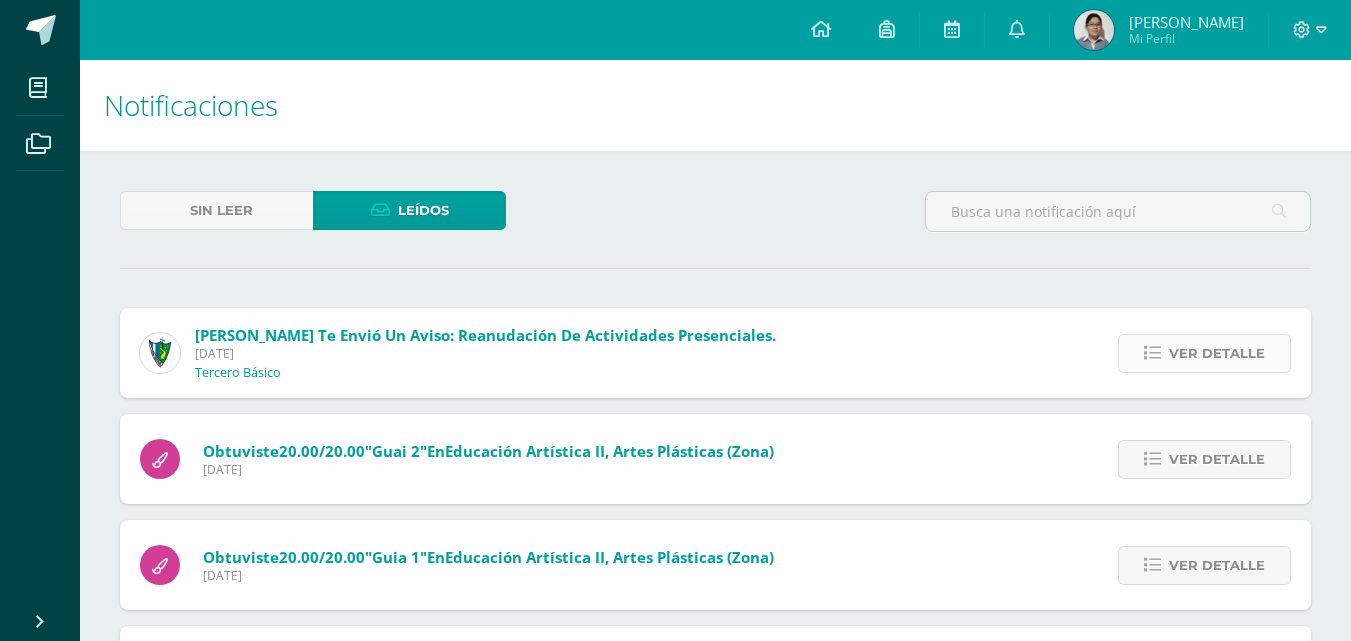click on "Ver detalle" at bounding box center [1217, 353] 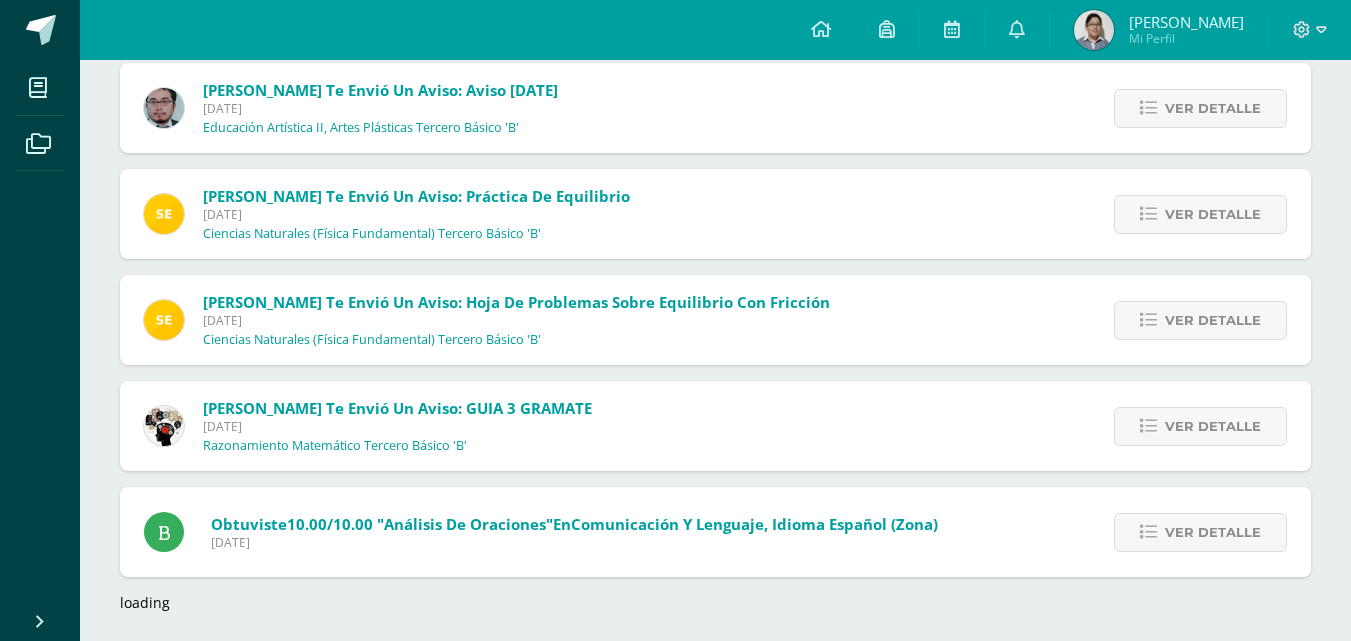 scroll, scrollTop: 4197, scrollLeft: 0, axis: vertical 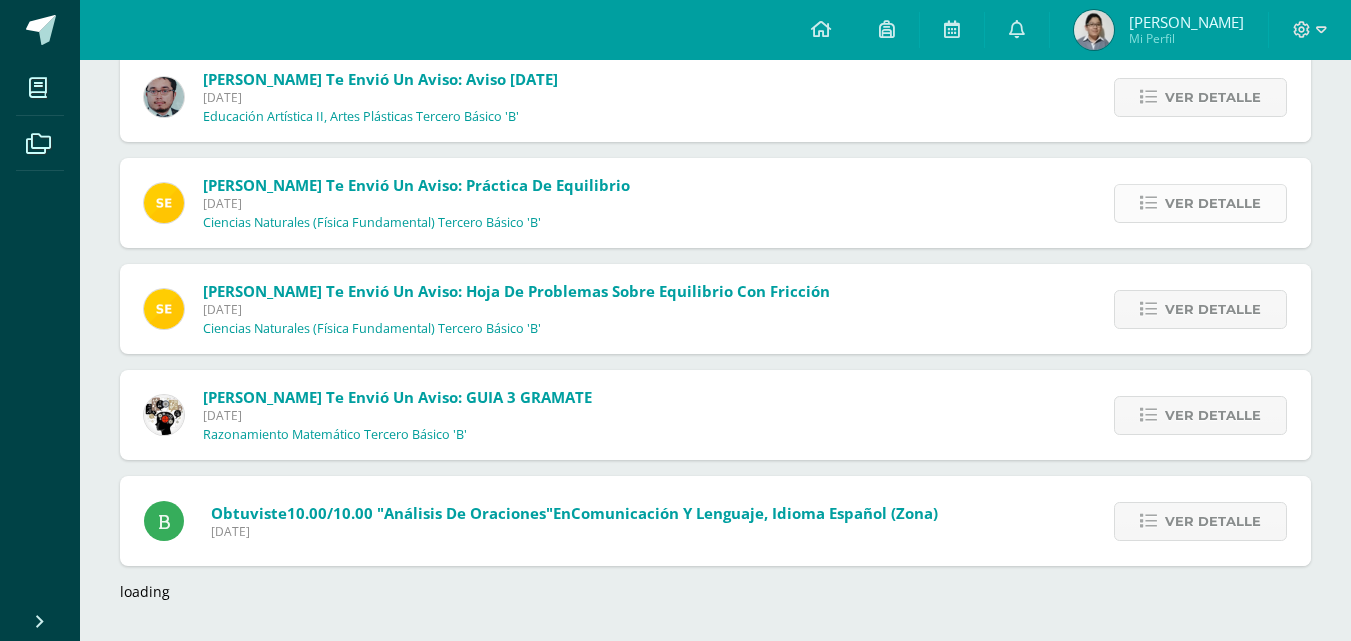click on "Ver detalle" at bounding box center (1200, 203) 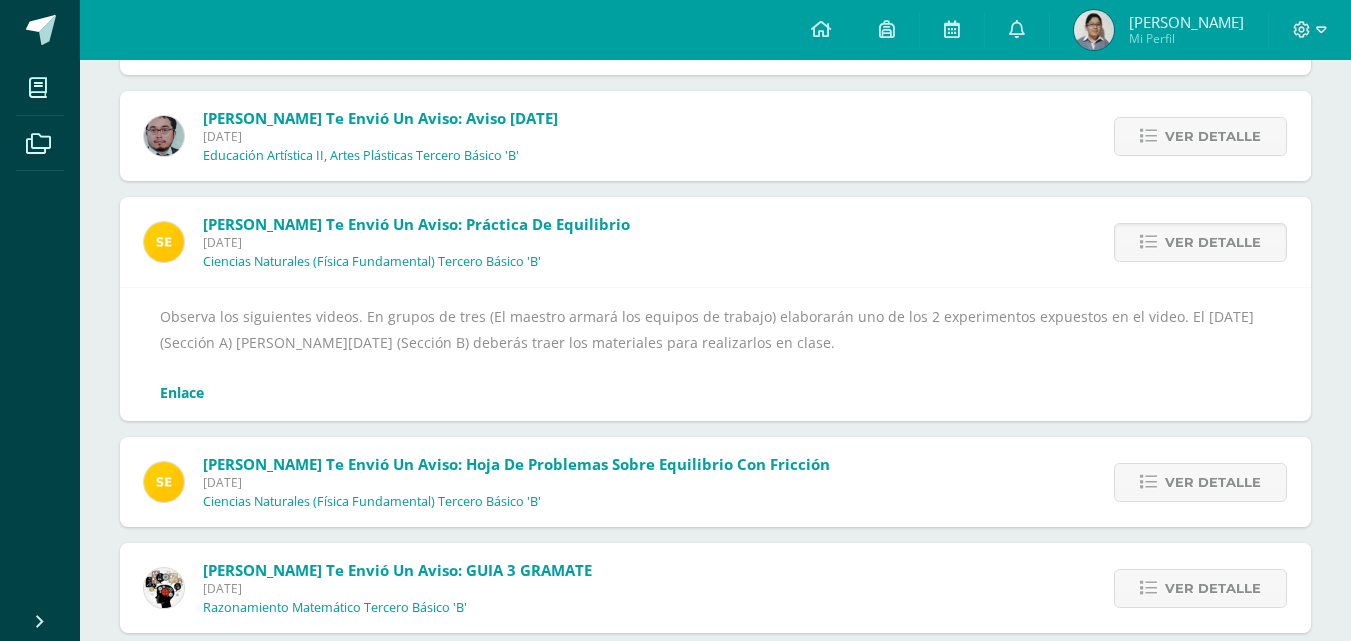 scroll, scrollTop: 3966, scrollLeft: 0, axis: vertical 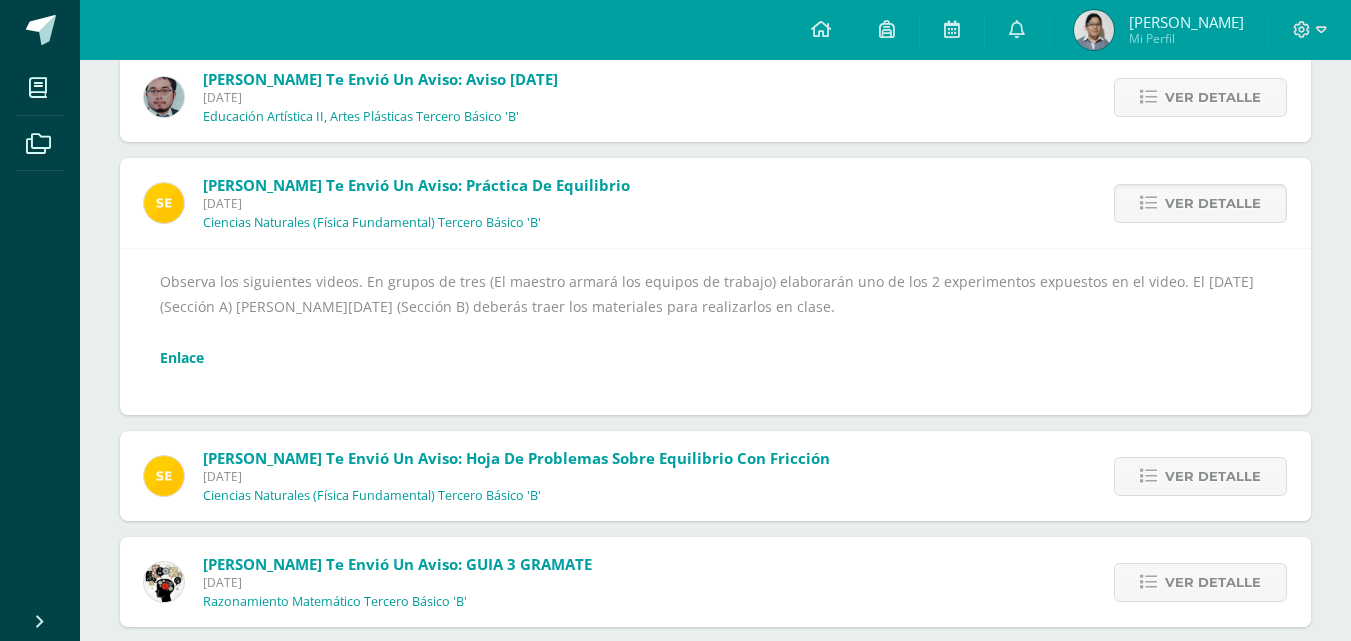 click on "Enlace" at bounding box center [182, 357] 